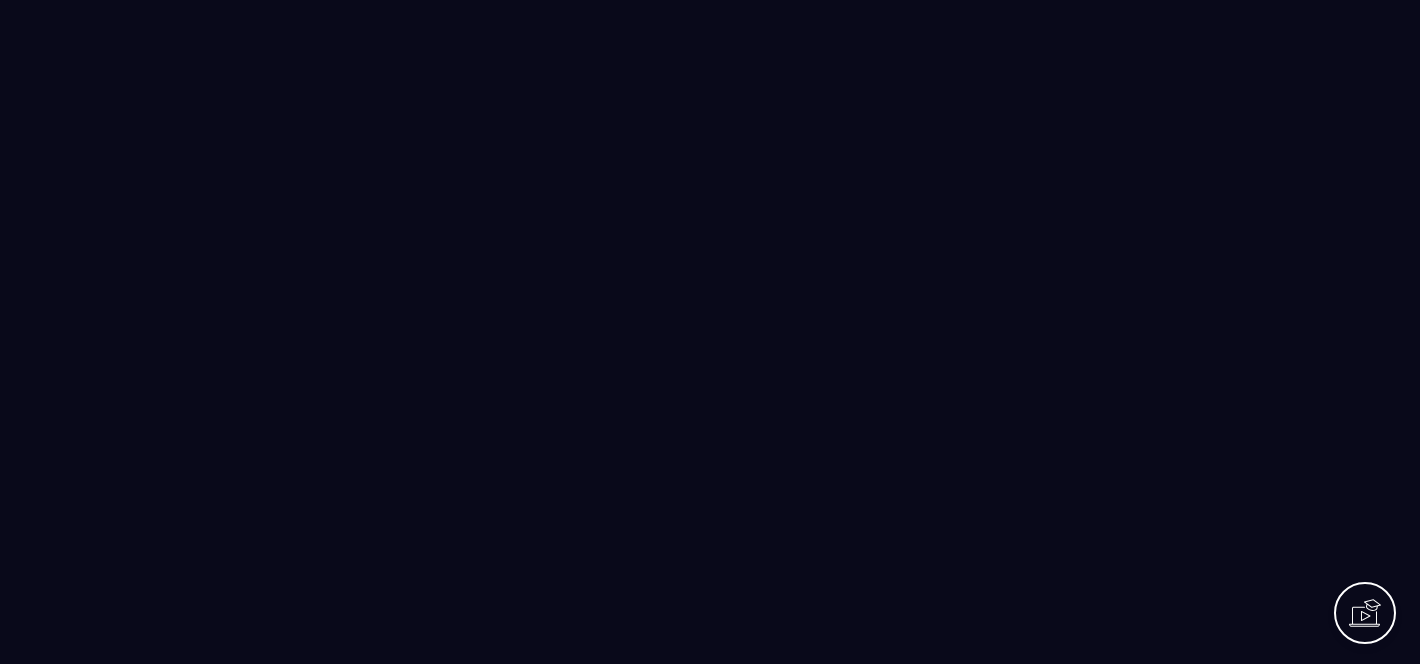 scroll, scrollTop: 0, scrollLeft: 0, axis: both 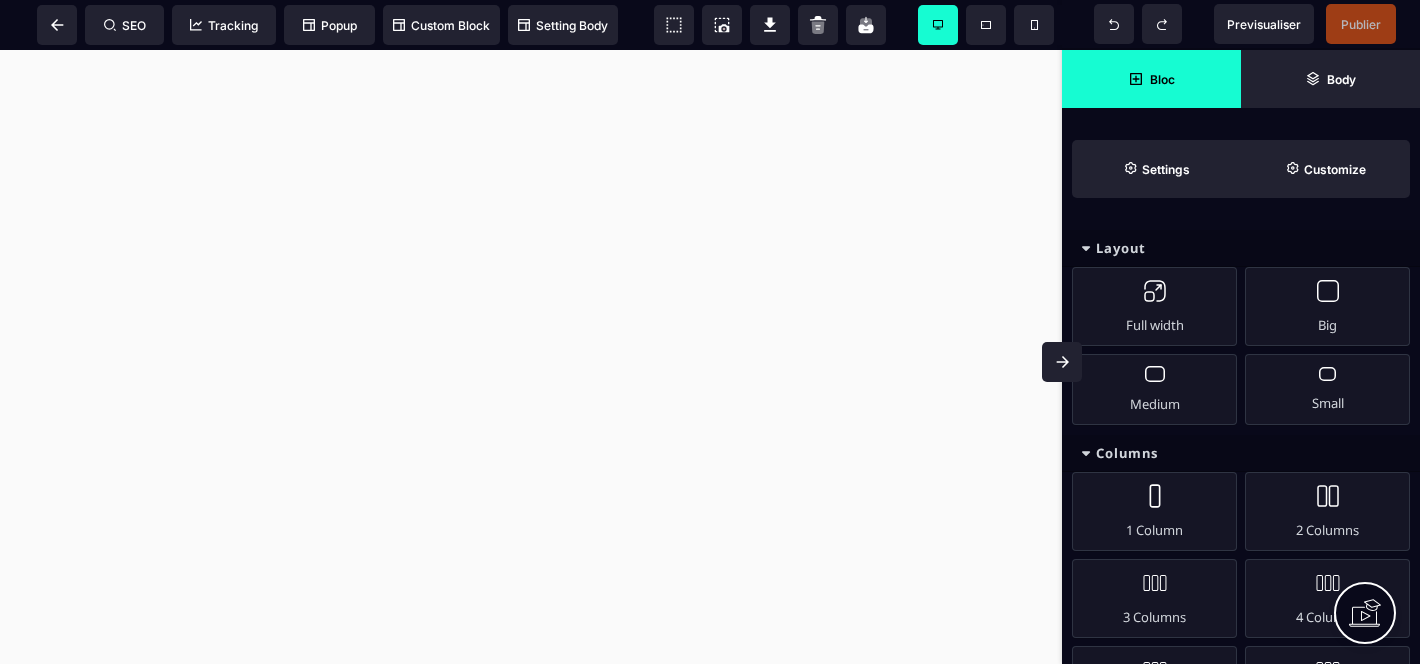 click at bounding box center (531, 357) 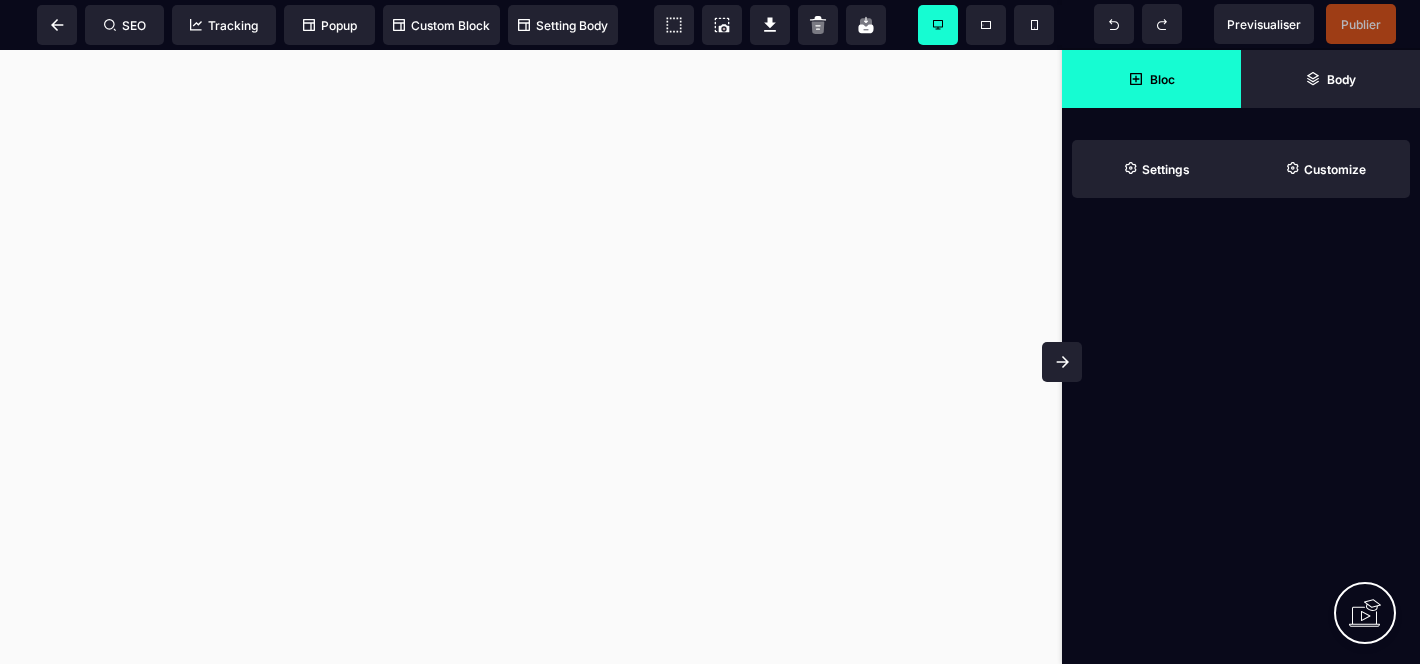click on "Bloc" at bounding box center (1162, 79) 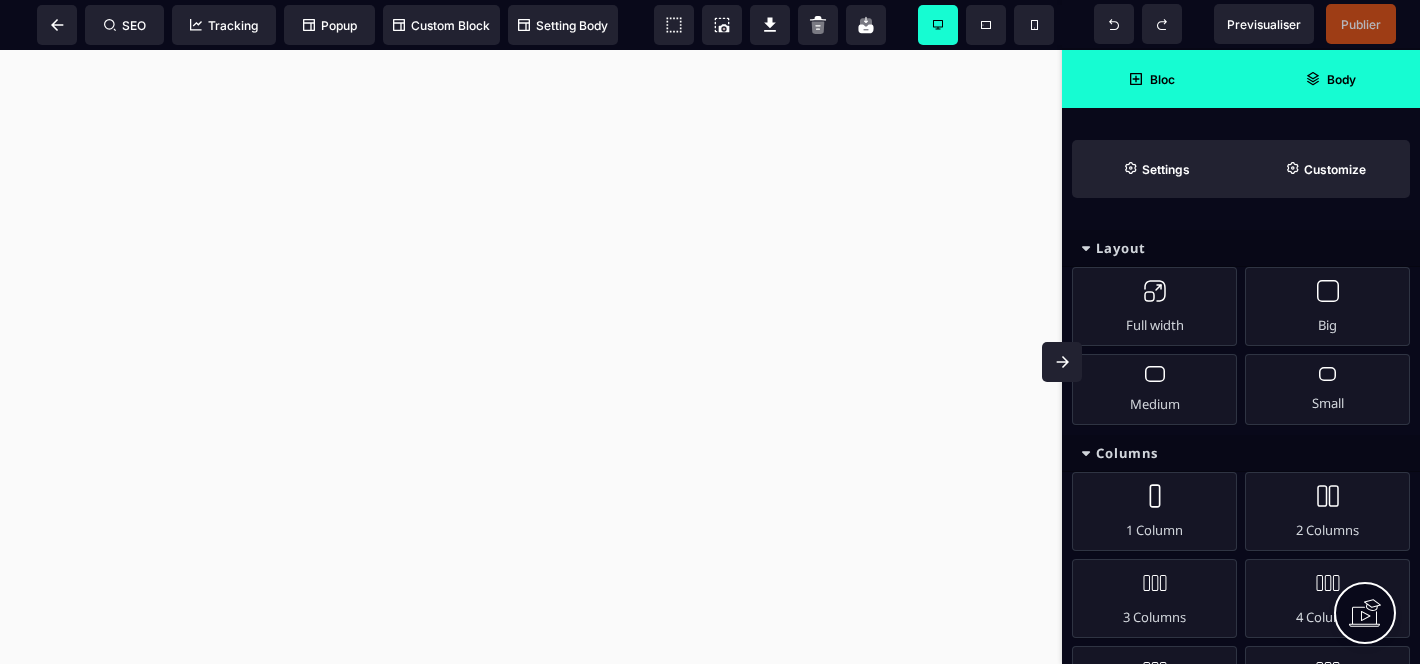 click on "Body" at bounding box center (1330, 79) 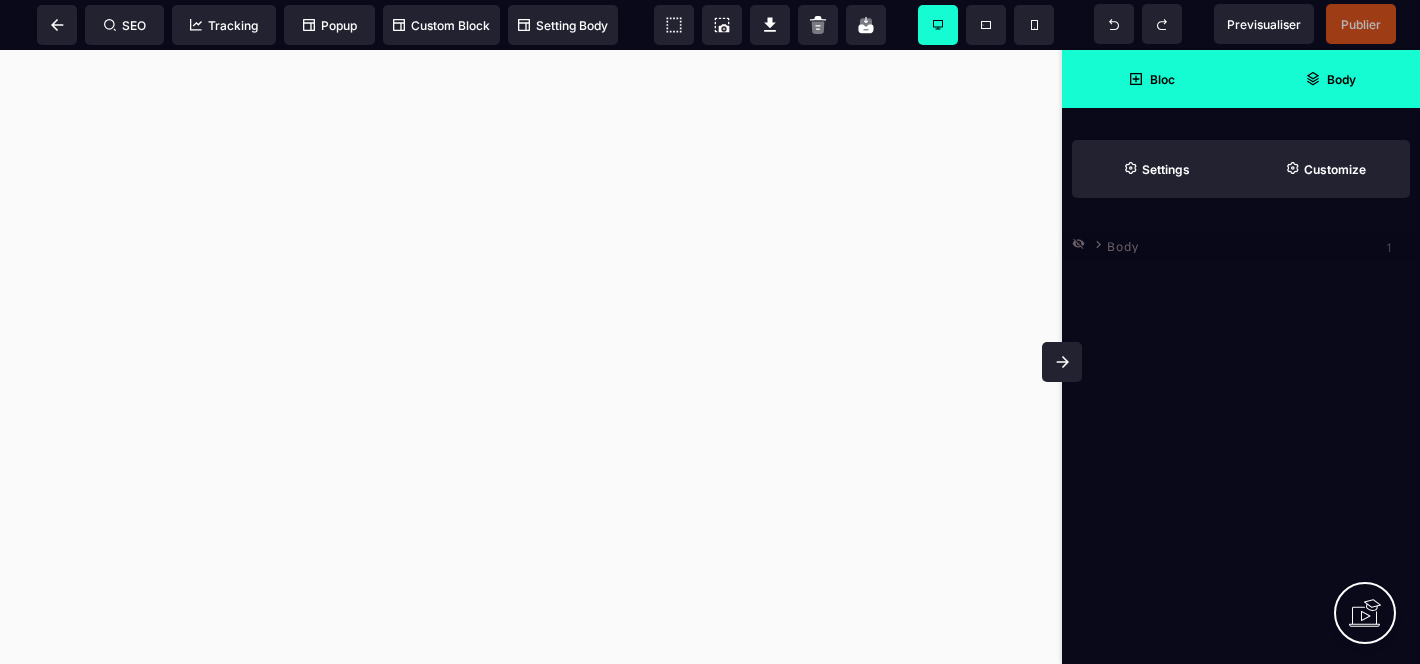 click 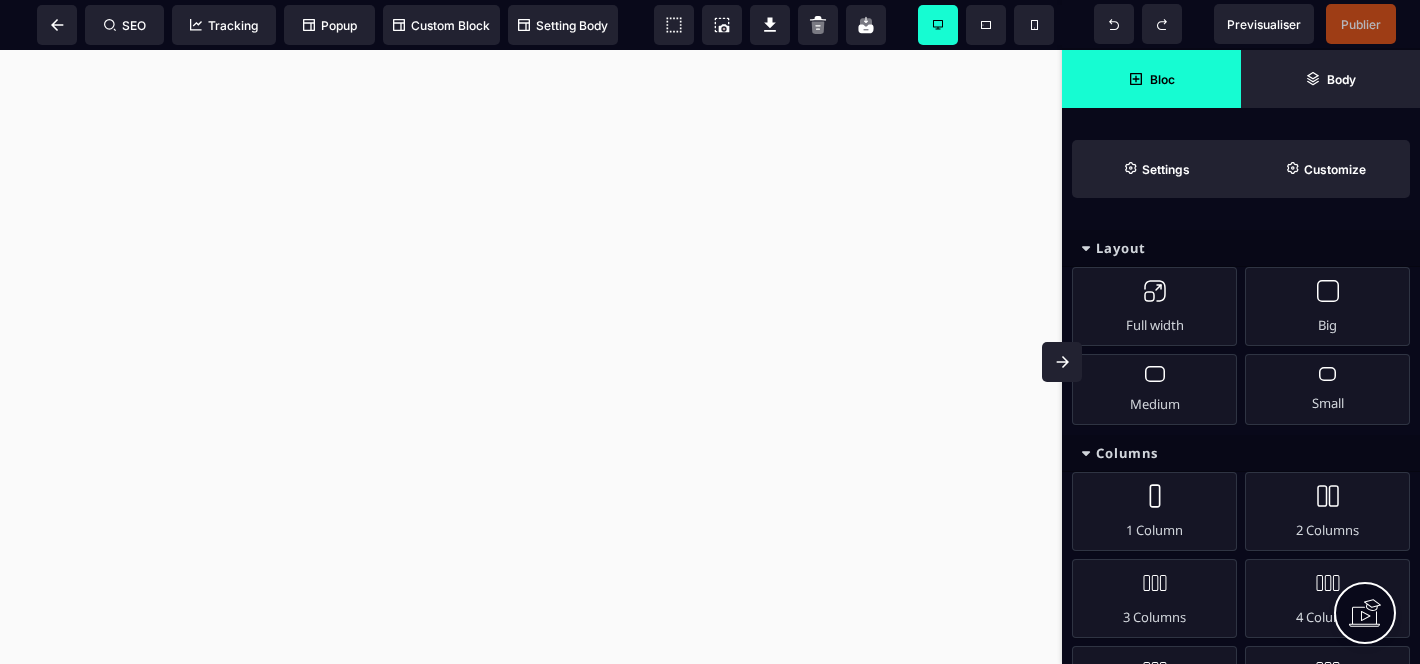 scroll, scrollTop: 4, scrollLeft: 0, axis: vertical 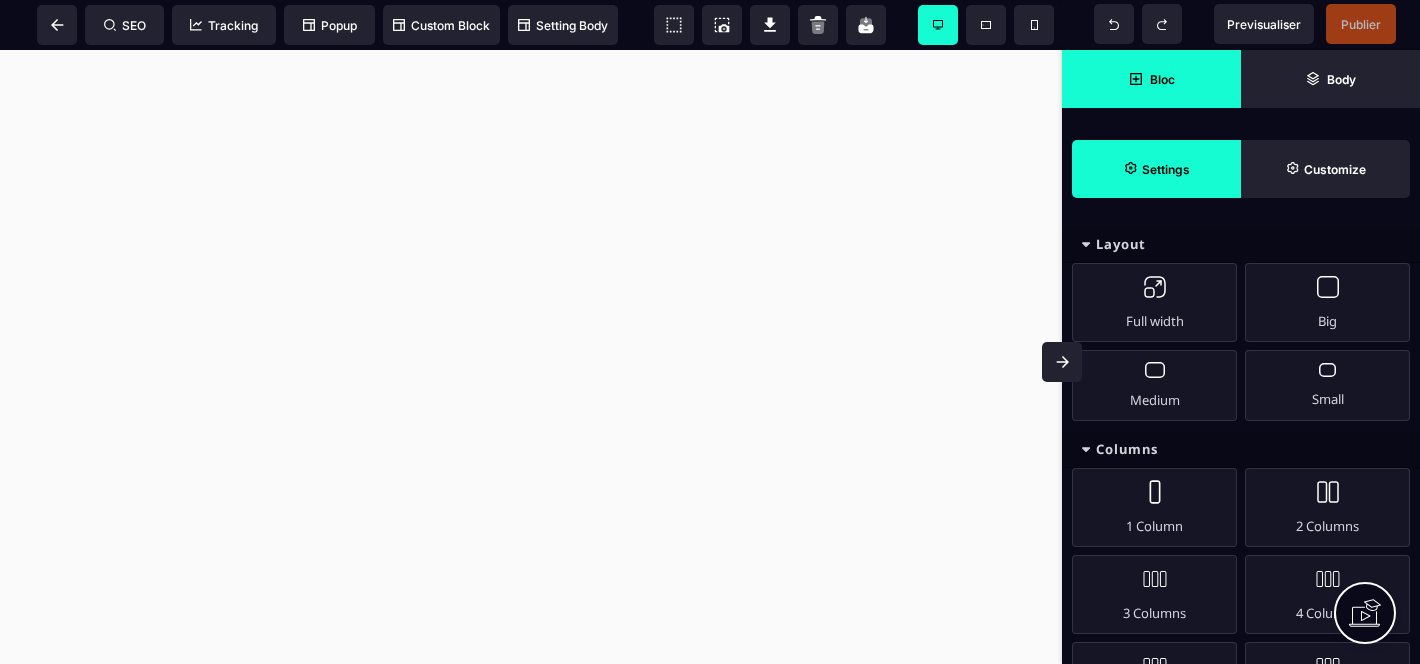 click on "Settings" at bounding box center [1166, 169] 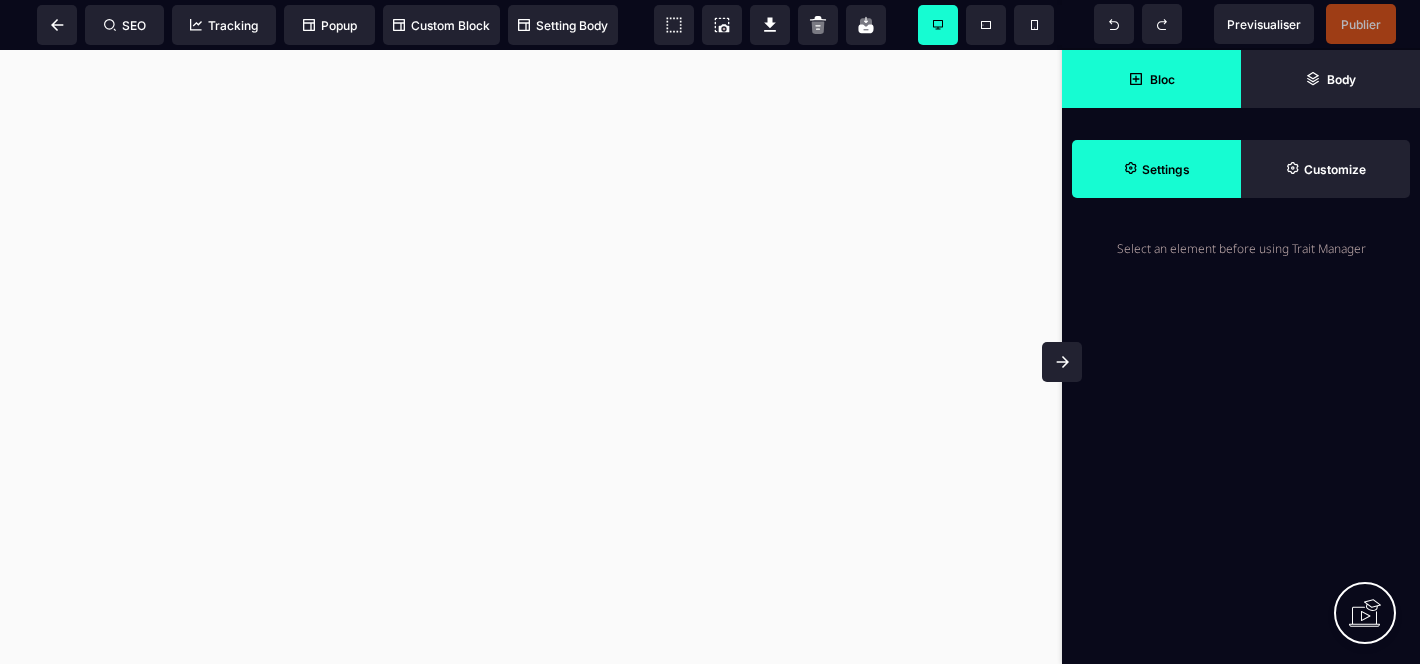 click on "Settings" at bounding box center (1166, 169) 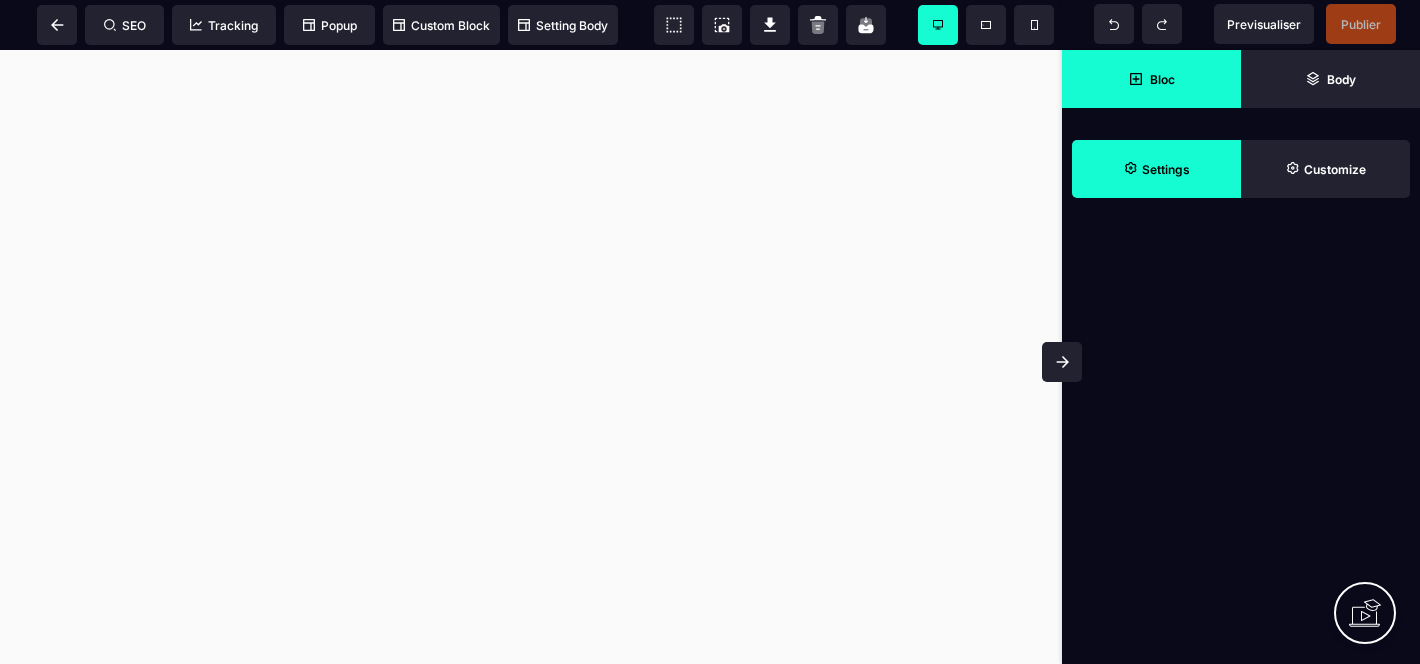 click on "Bloc" at bounding box center [1151, 79] 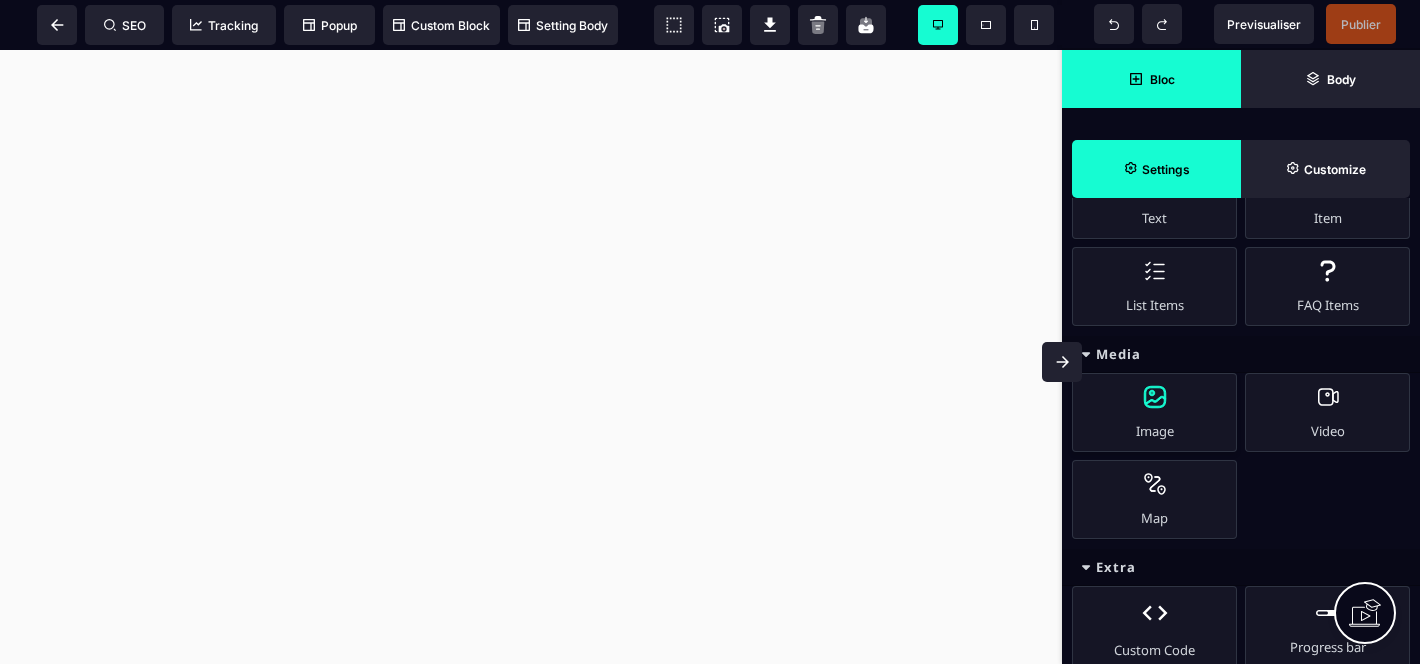 scroll, scrollTop: 869, scrollLeft: 0, axis: vertical 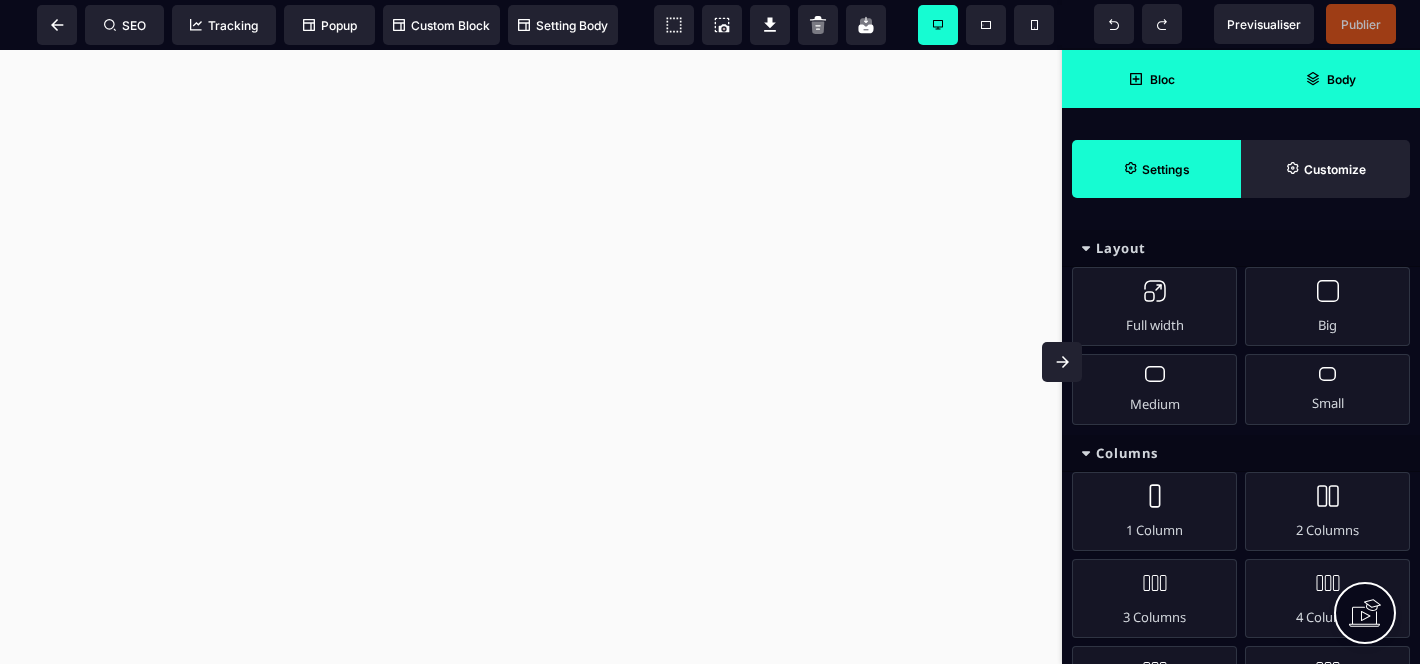 click on "Body" at bounding box center [1330, 79] 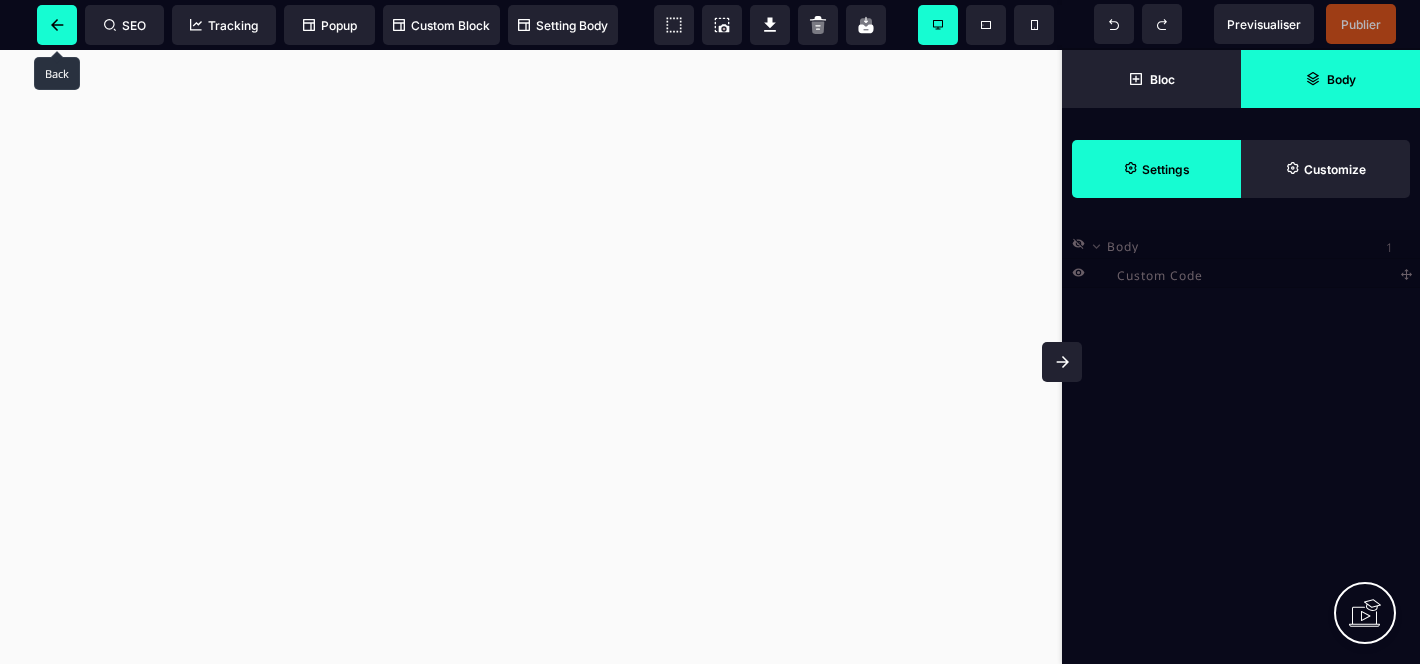 click at bounding box center [57, 25] 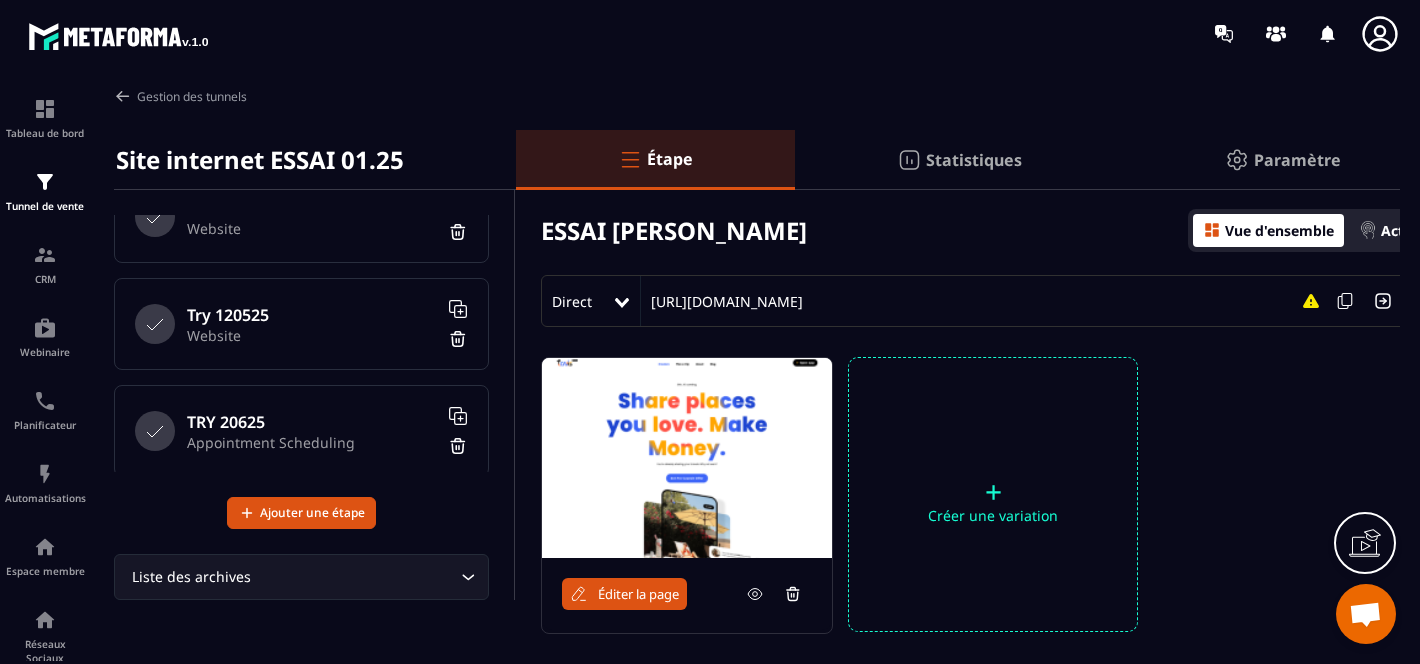 scroll, scrollTop: 970, scrollLeft: 0, axis: vertical 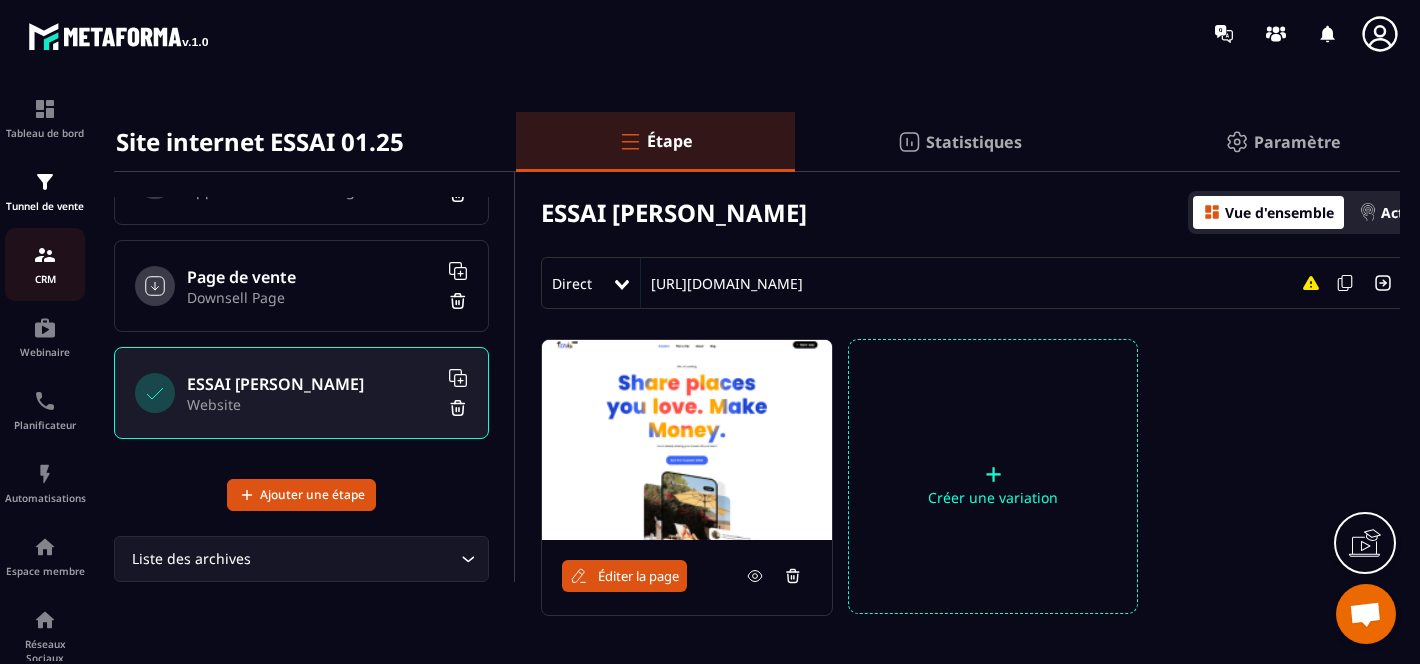 click on "CRM" at bounding box center (45, 264) 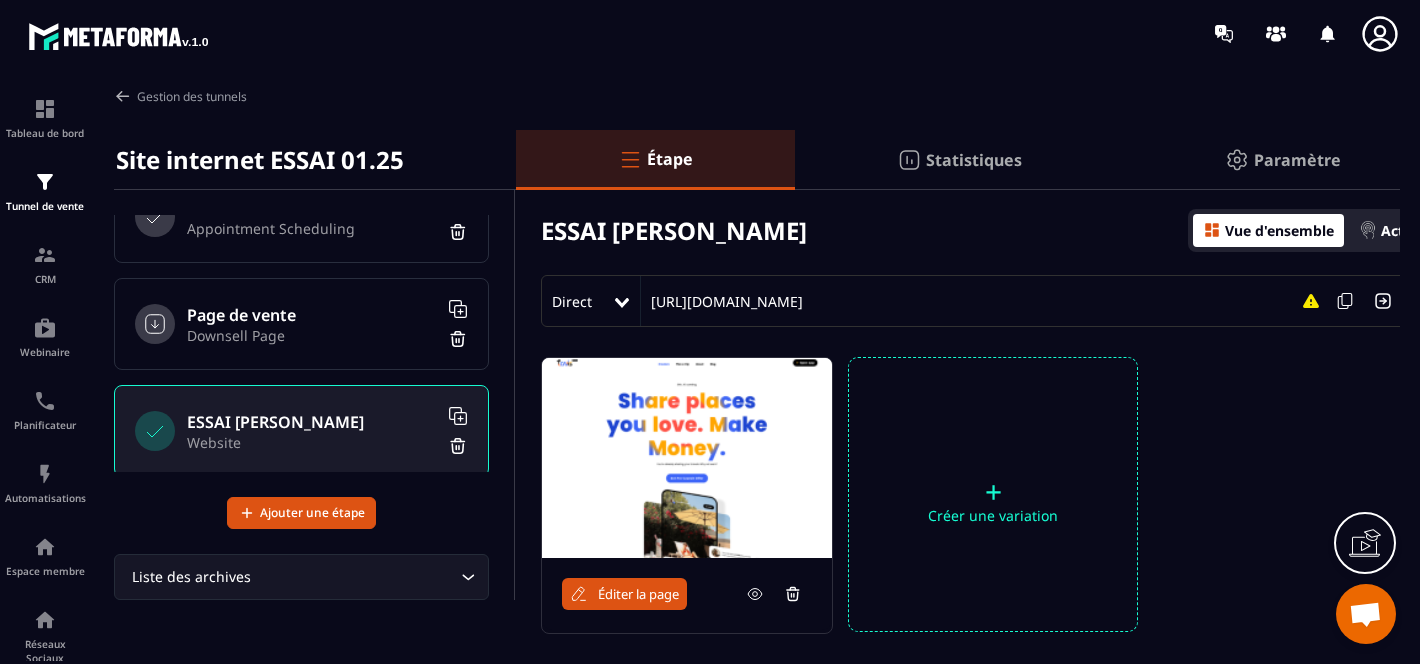scroll, scrollTop: 1027, scrollLeft: 0, axis: vertical 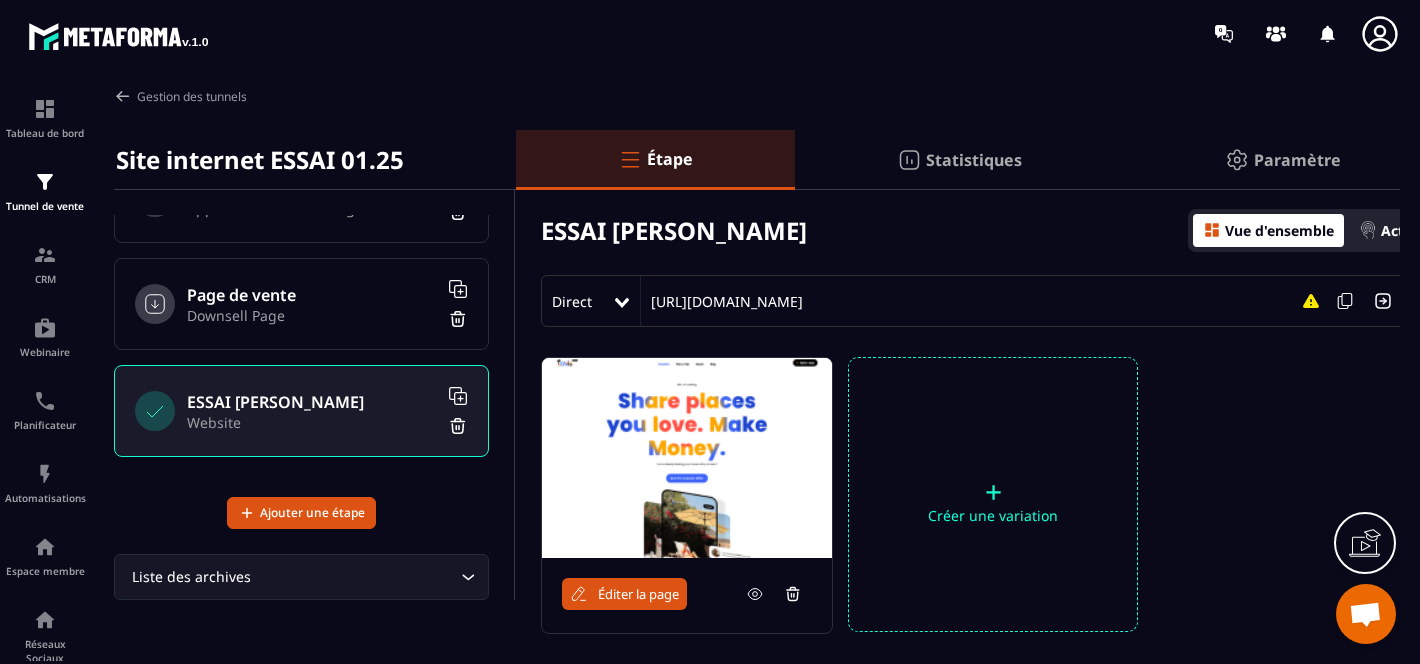 click on "Éditer la page" at bounding box center (624, 594) 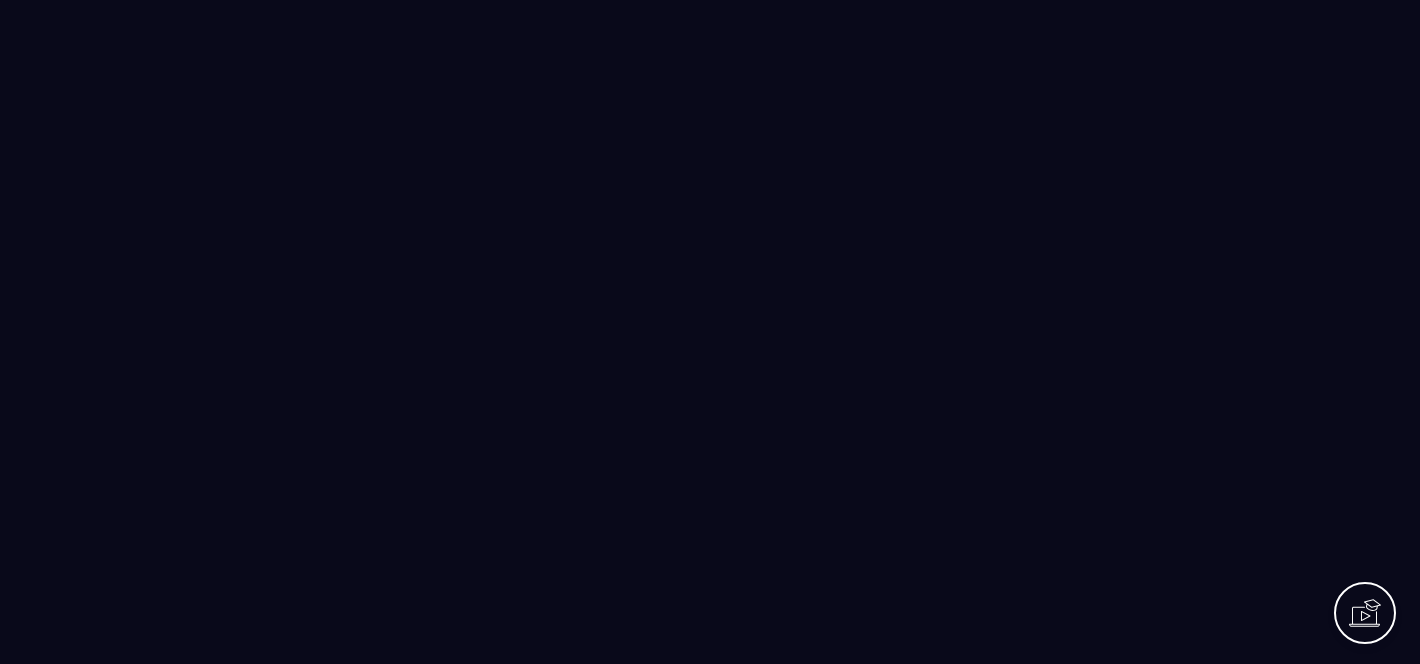 scroll, scrollTop: 0, scrollLeft: 0, axis: both 